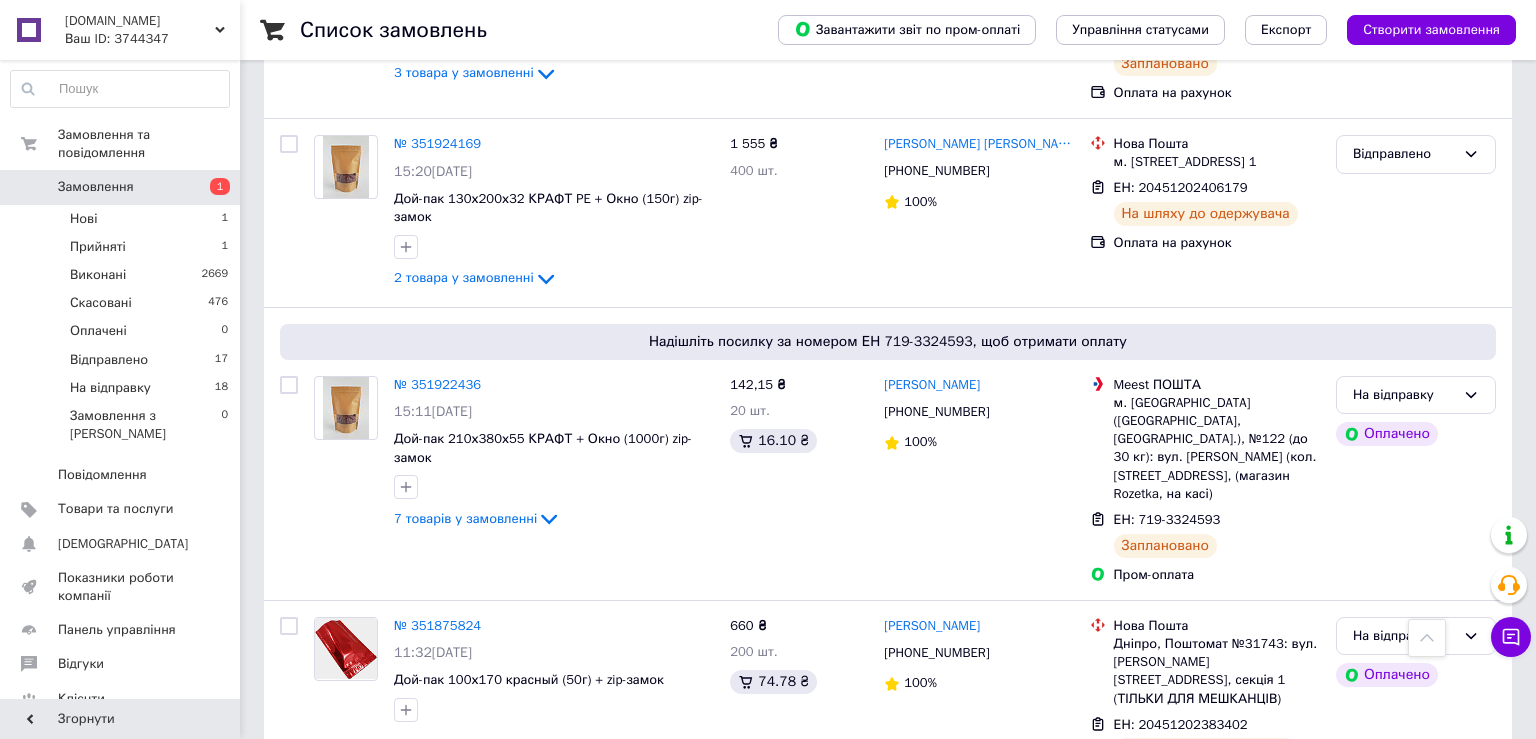 scroll, scrollTop: 1496, scrollLeft: 0, axis: vertical 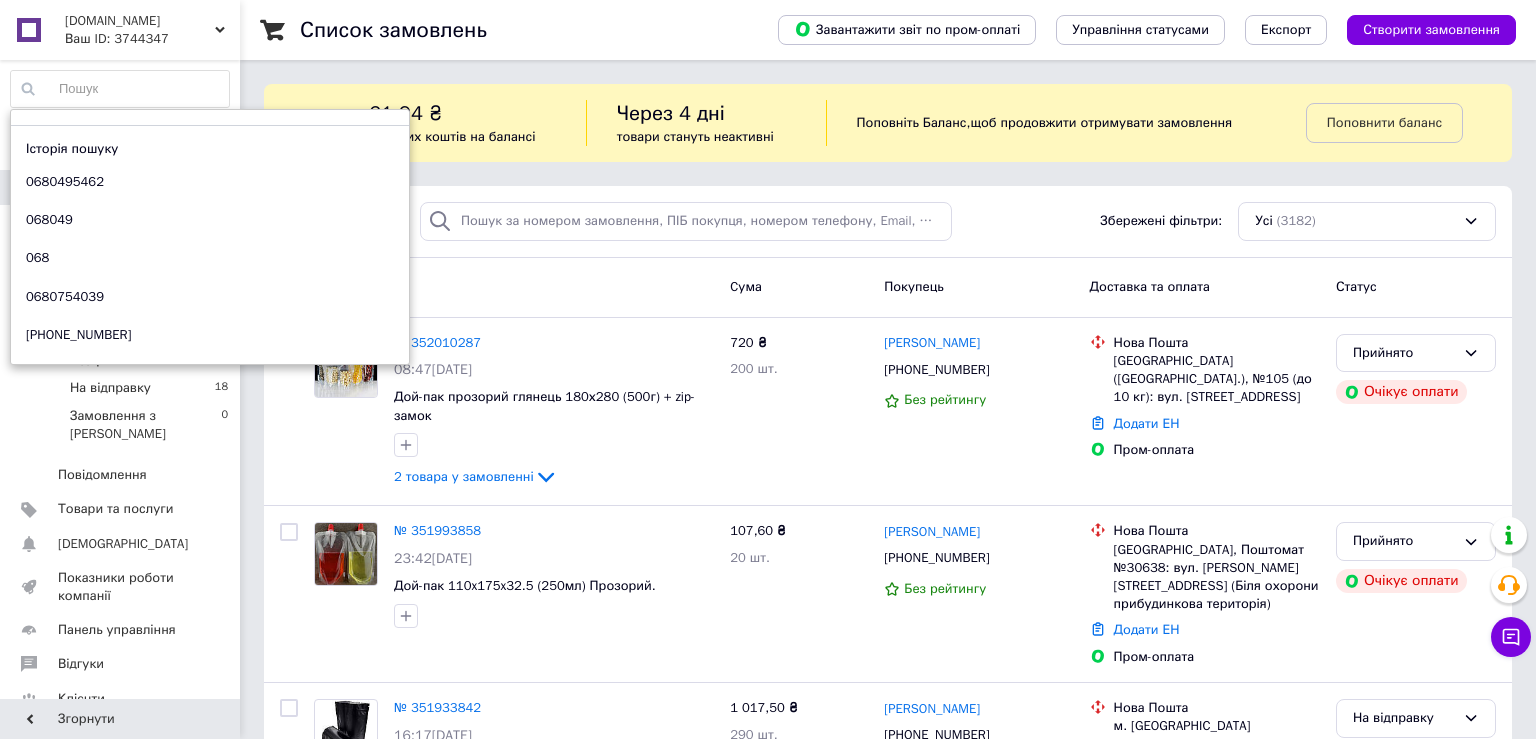 paste on "[PHONE_NUMBER]" 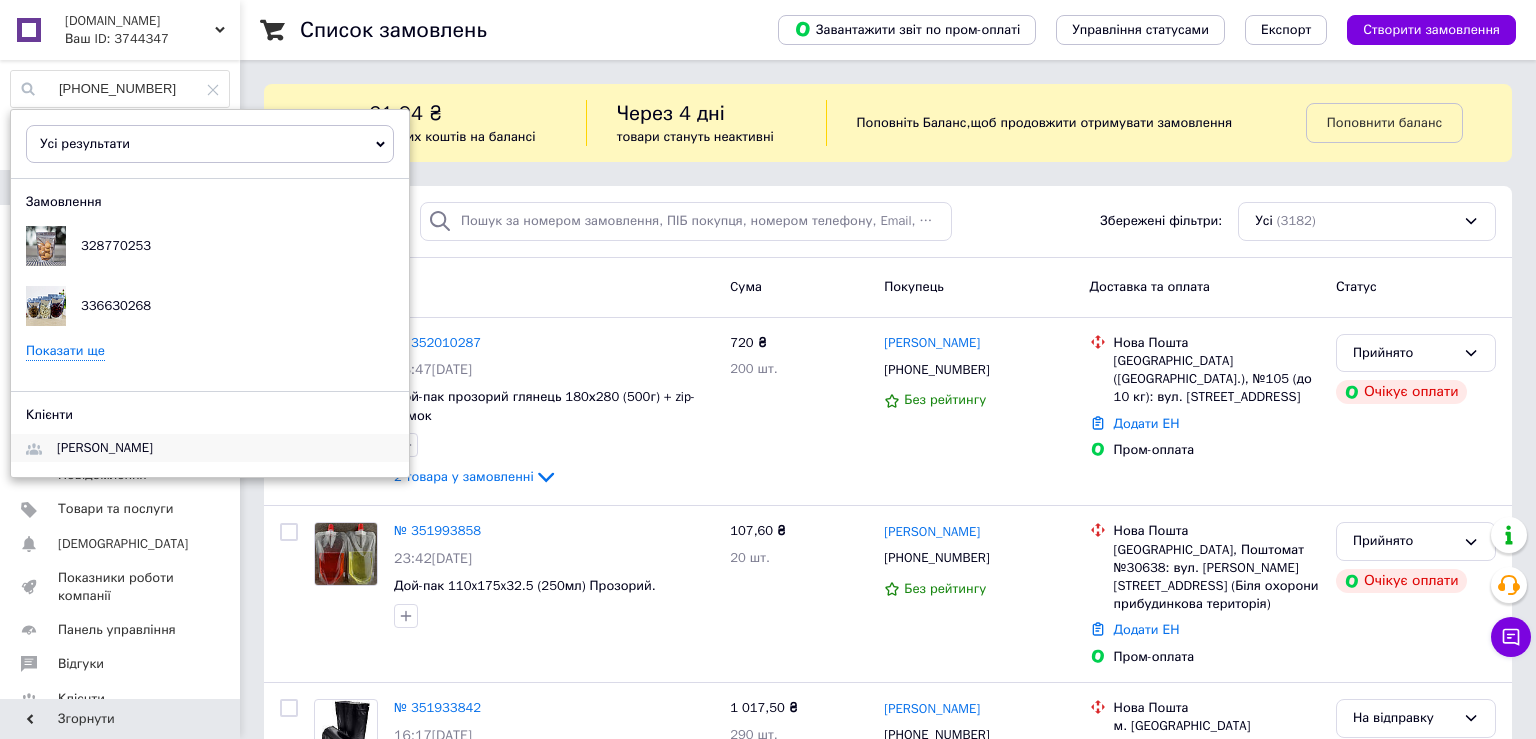 type on "[PHONE_NUMBER]" 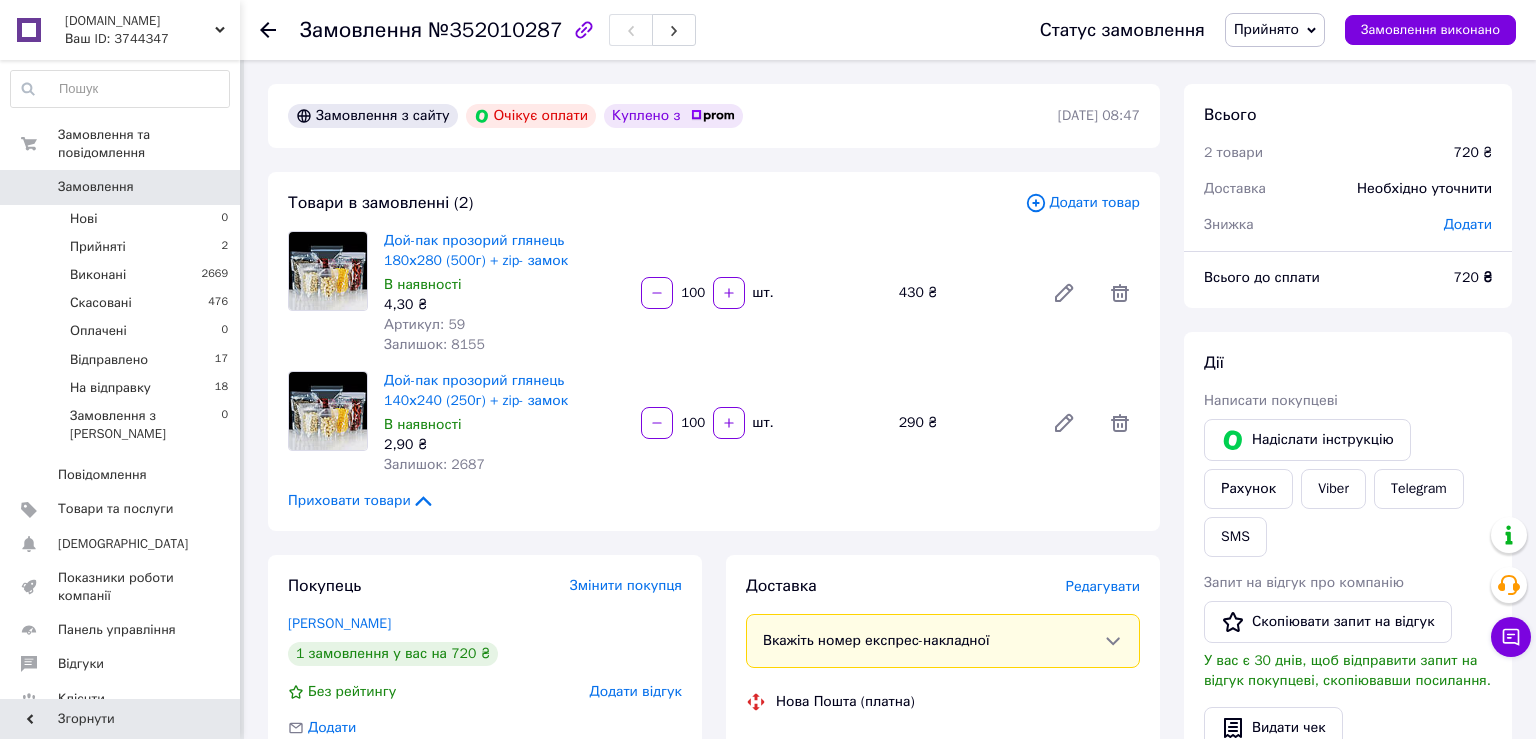 scroll, scrollTop: 0, scrollLeft: 0, axis: both 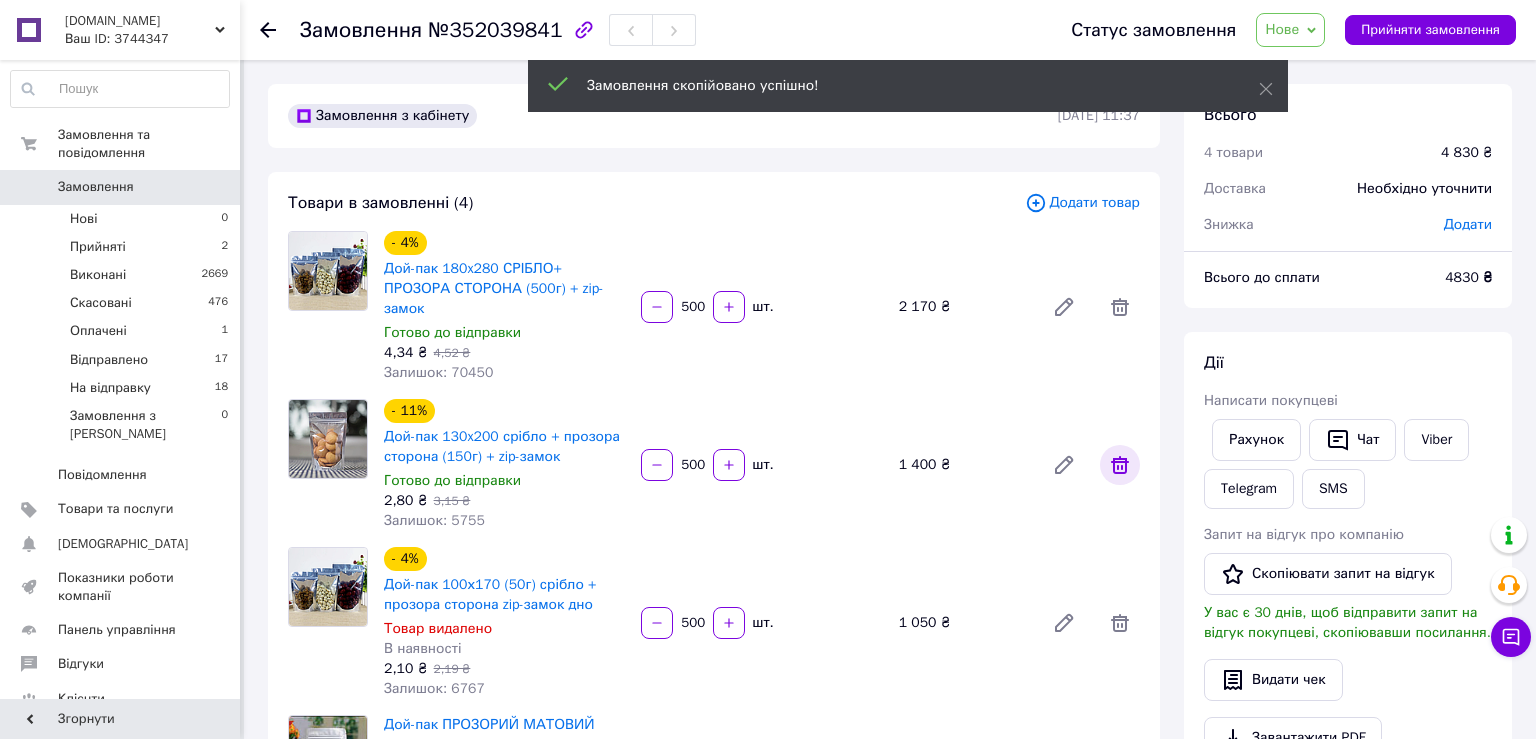 click 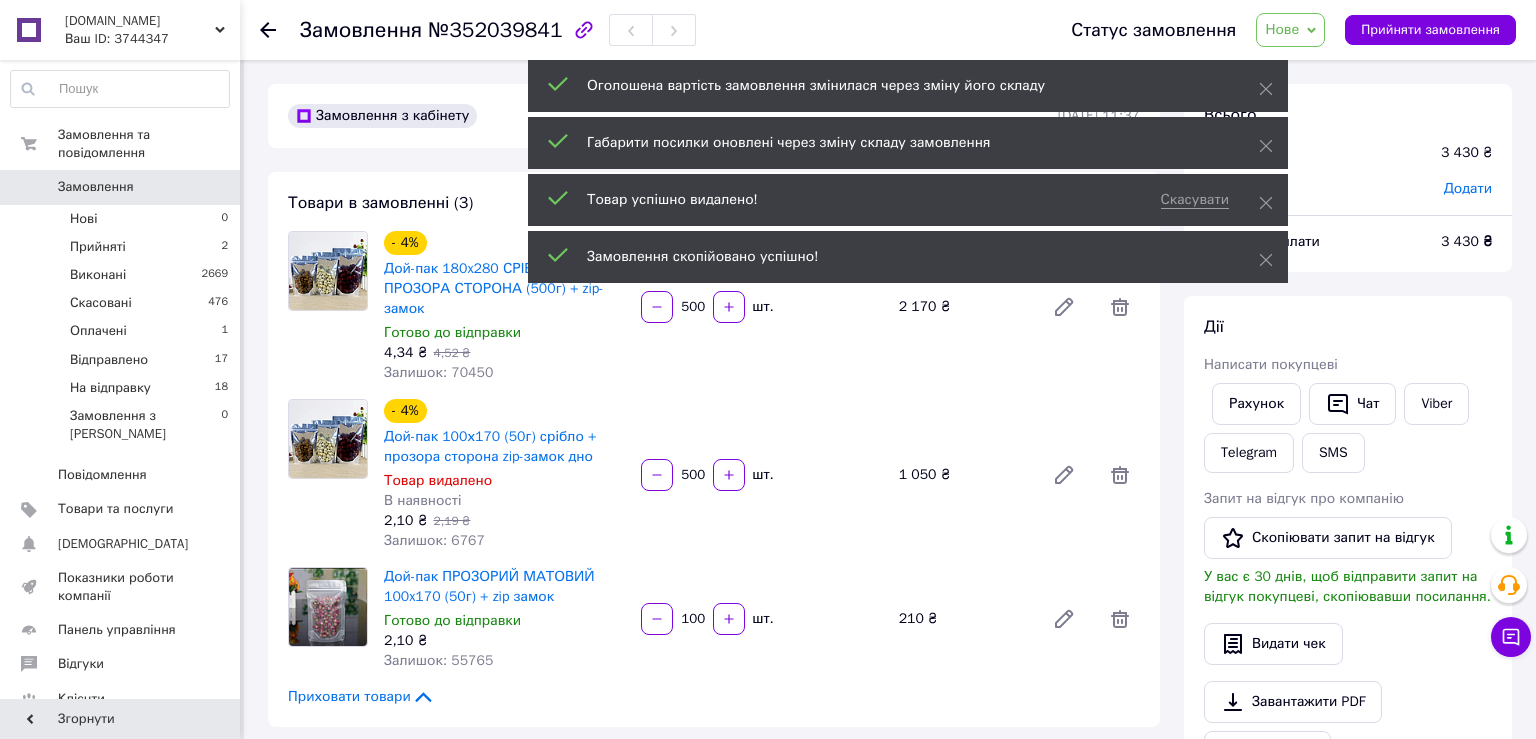 click at bounding box center (1120, 475) 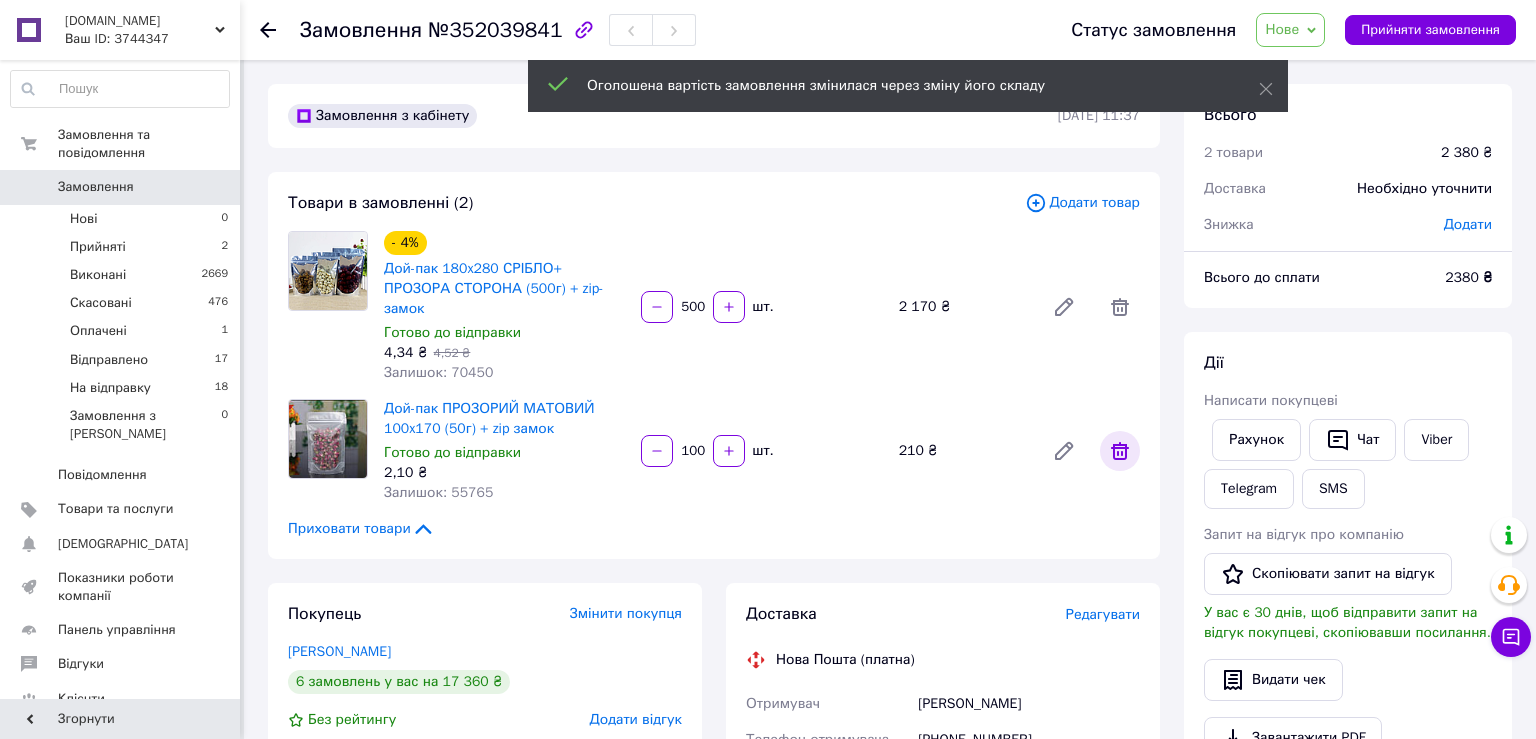 click at bounding box center (1120, 451) 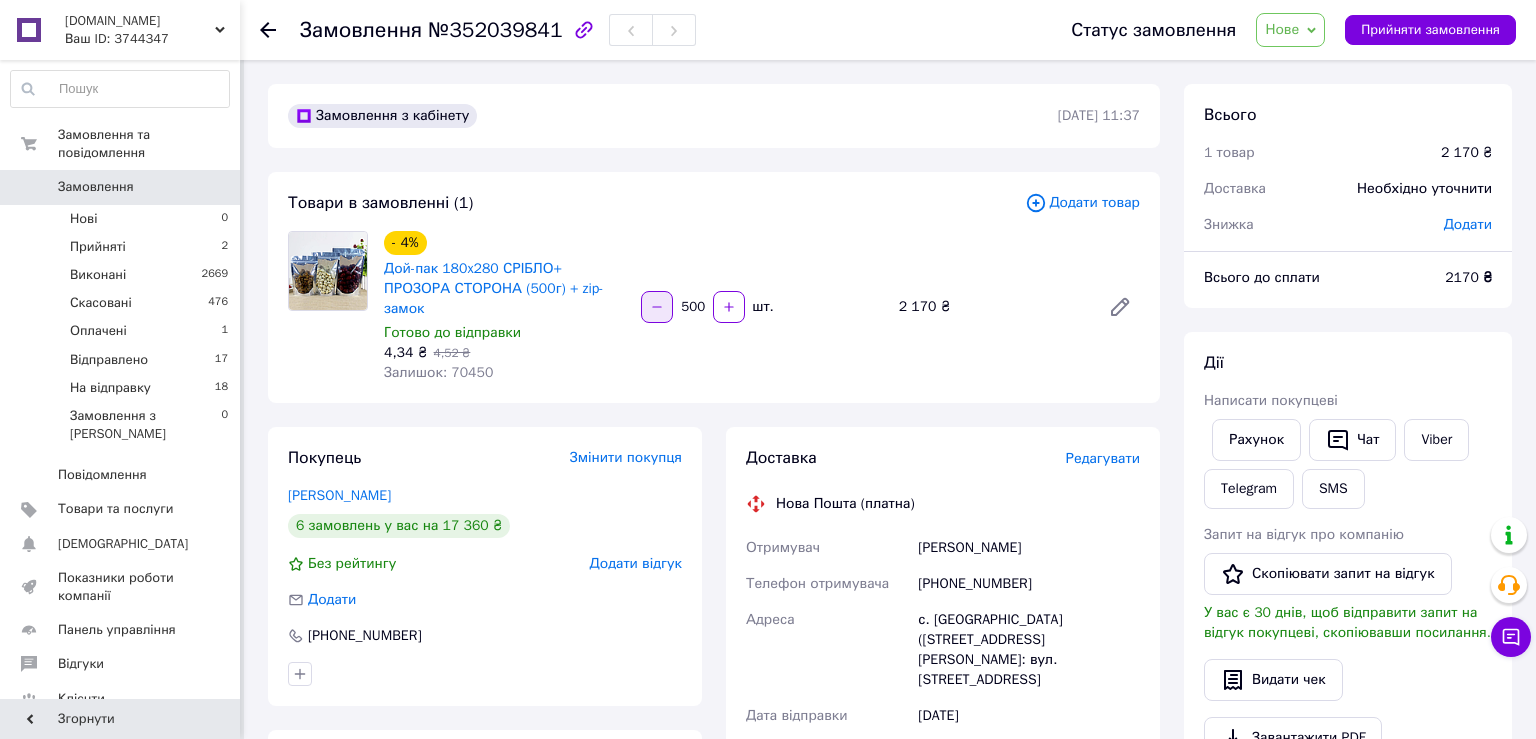 click 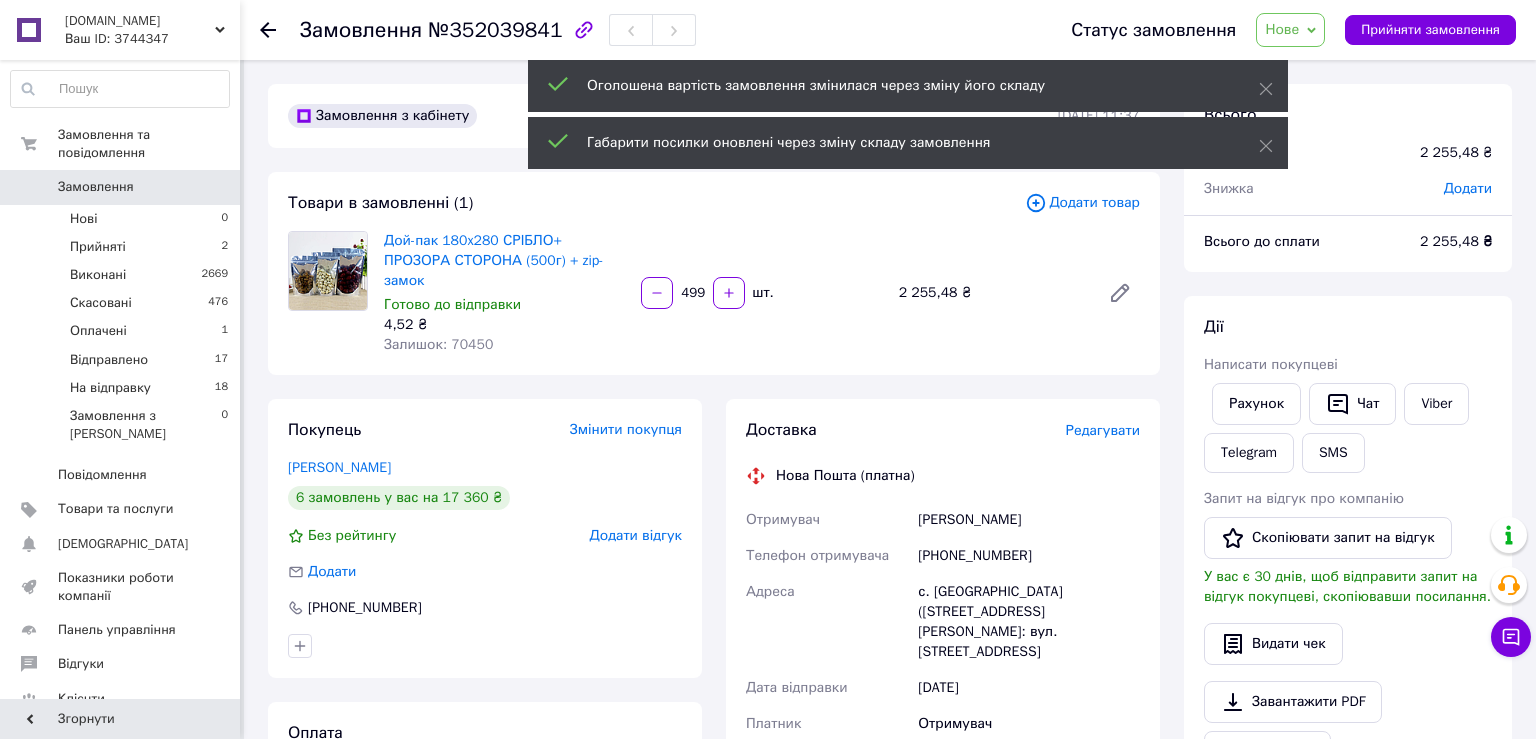 click at bounding box center (729, 293) 